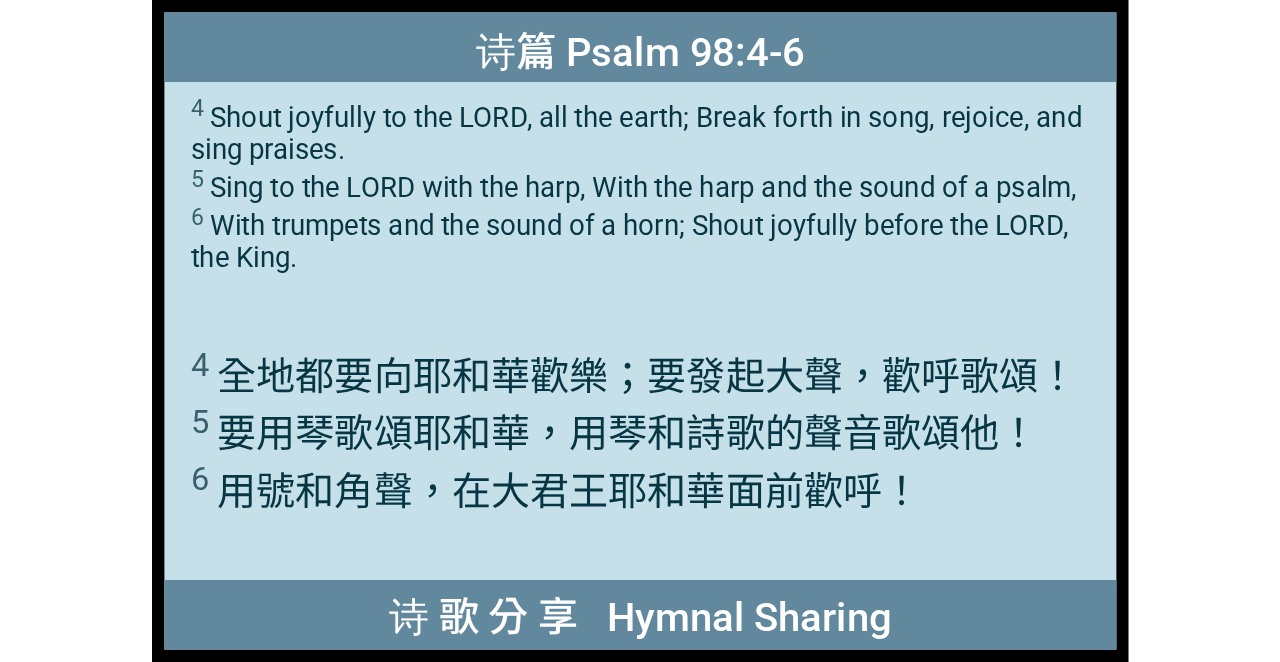 scroll, scrollTop: 0, scrollLeft: 0, axis: both 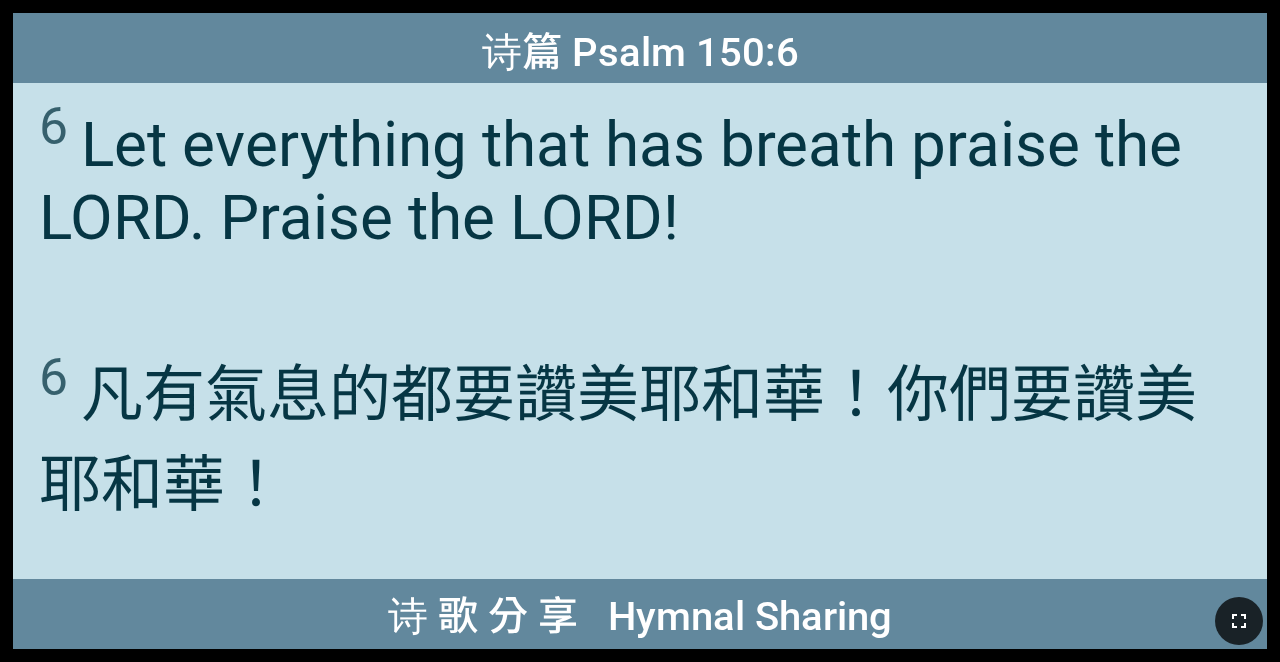 click at bounding box center [1239, 621] 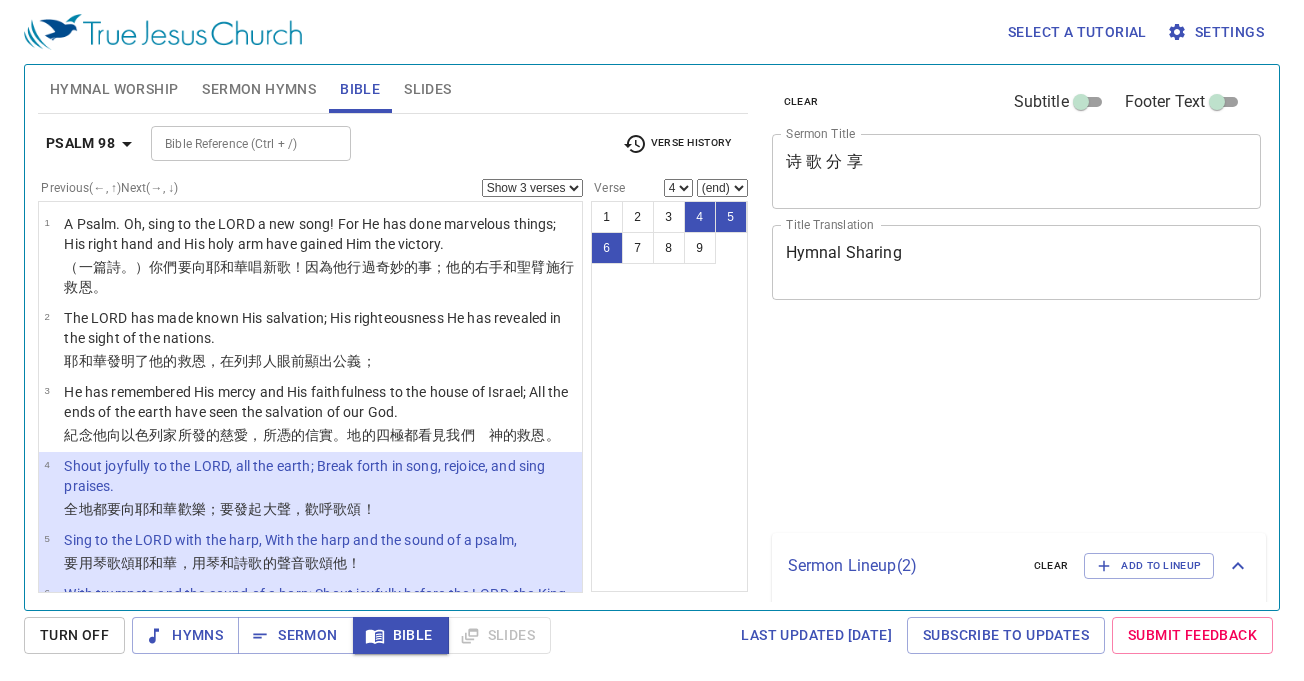 scroll, scrollTop: 0, scrollLeft: 0, axis: both 